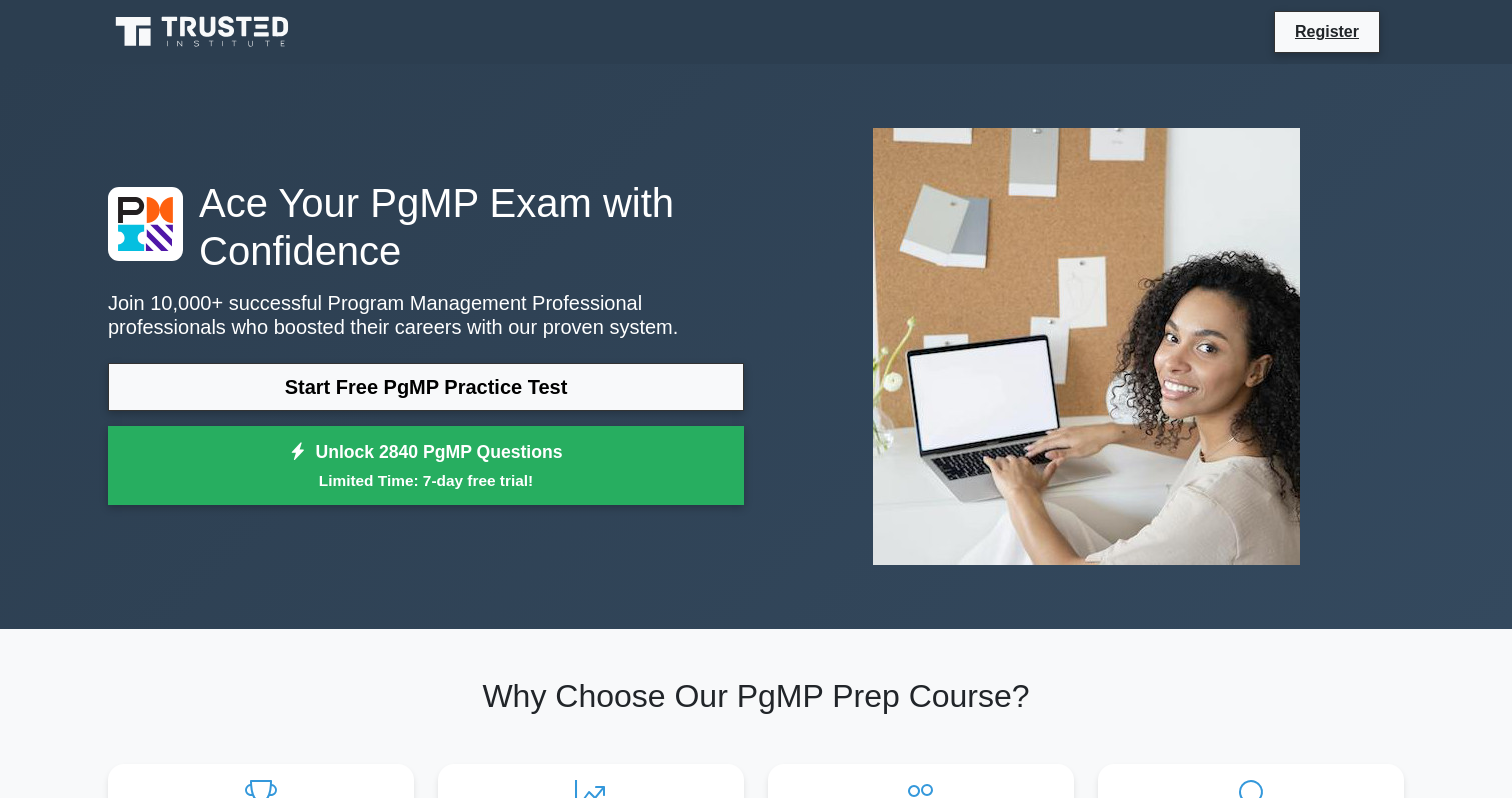 scroll, scrollTop: 0, scrollLeft: 0, axis: both 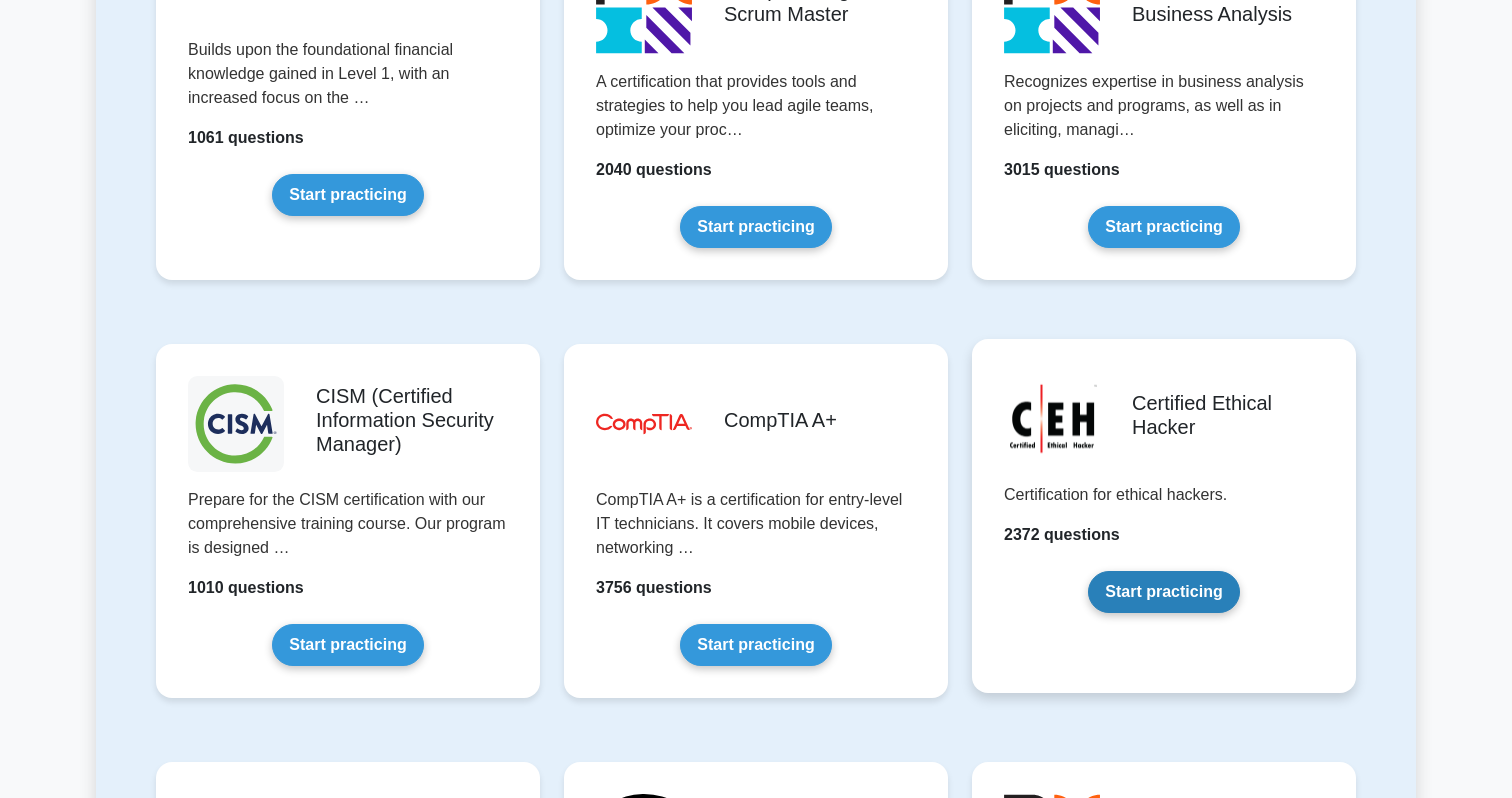 click on "Start practicing" at bounding box center [1163, 592] 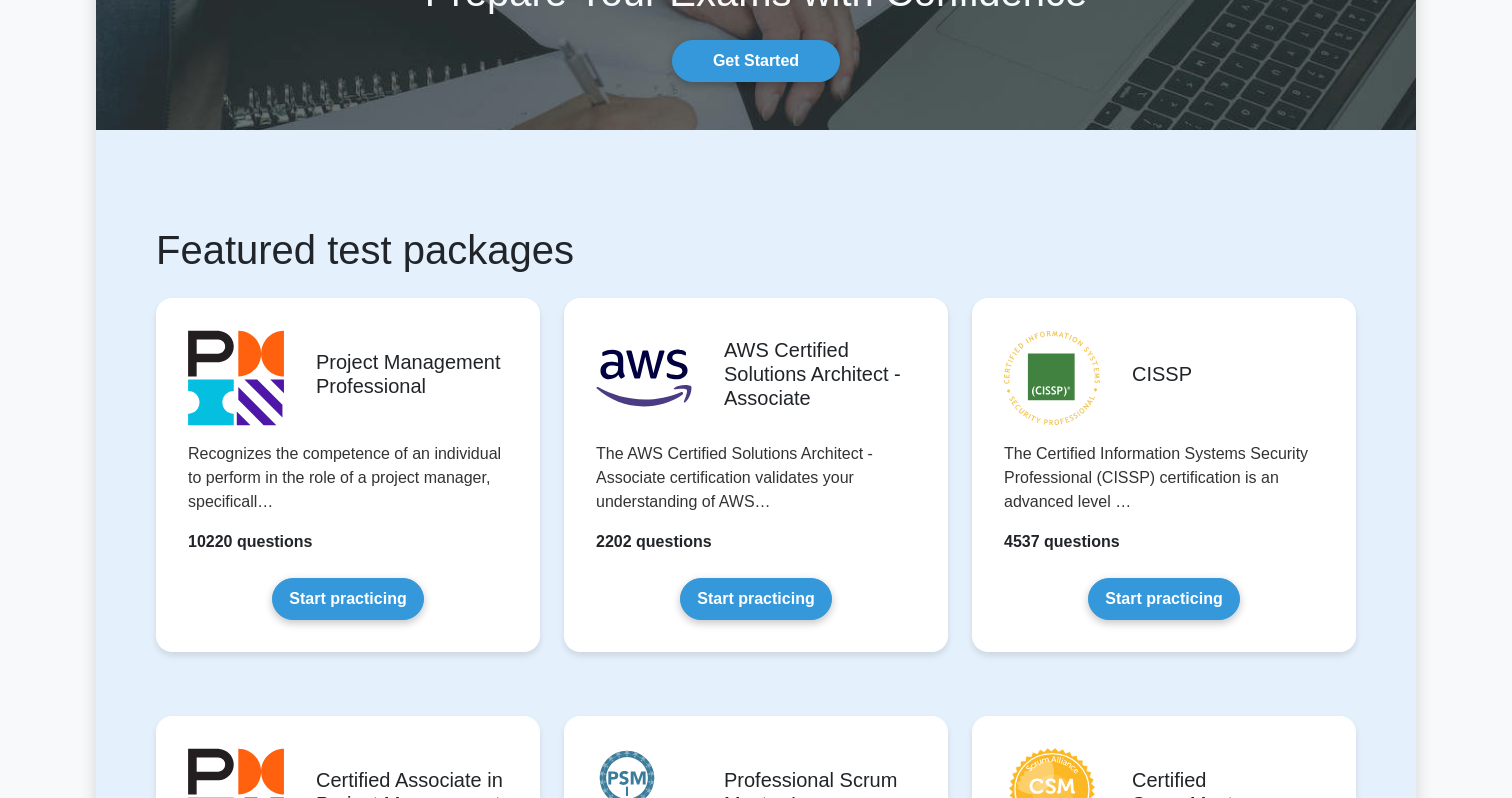 scroll, scrollTop: 0, scrollLeft: 0, axis: both 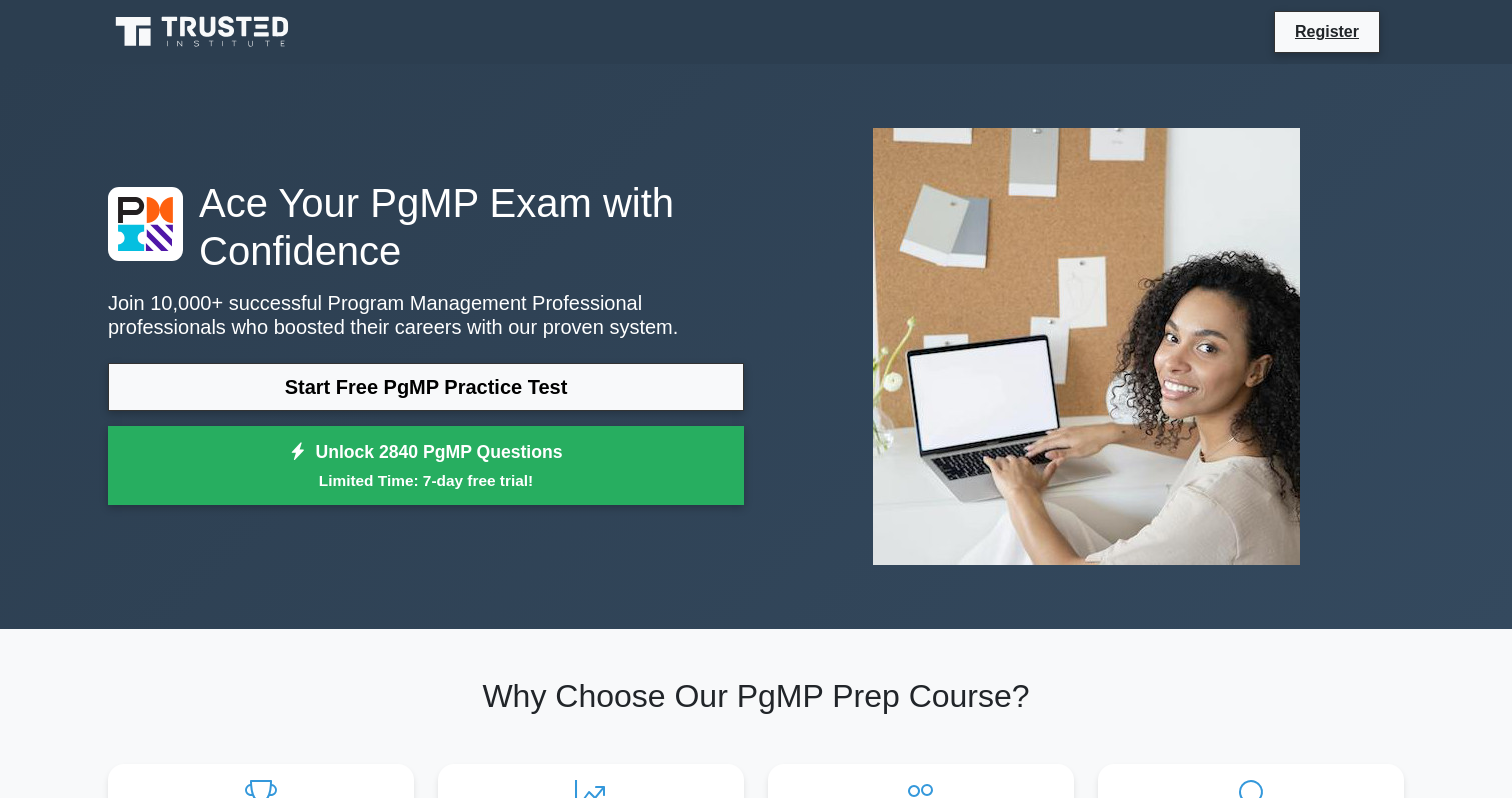 click 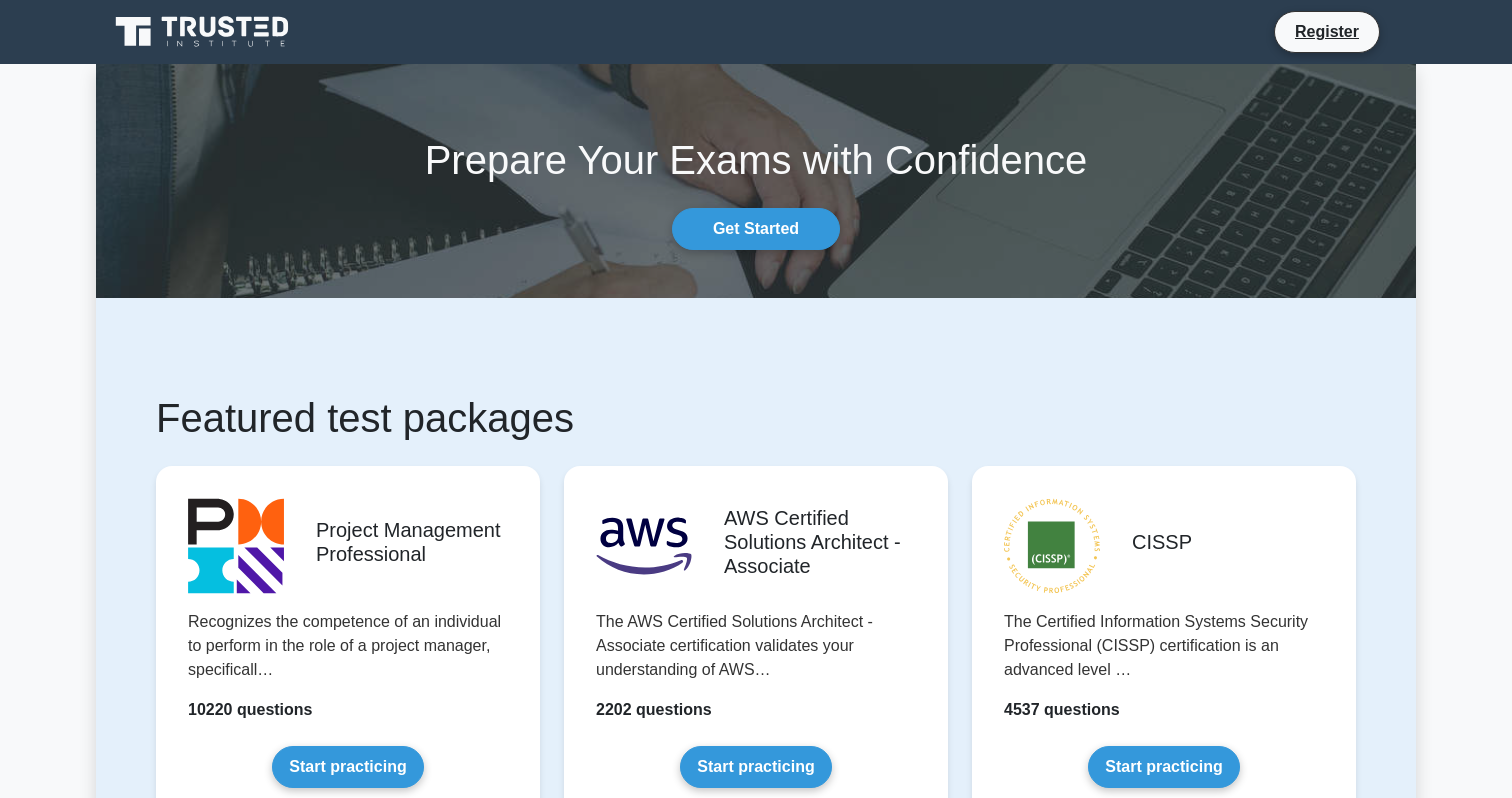 scroll, scrollTop: 0, scrollLeft: 0, axis: both 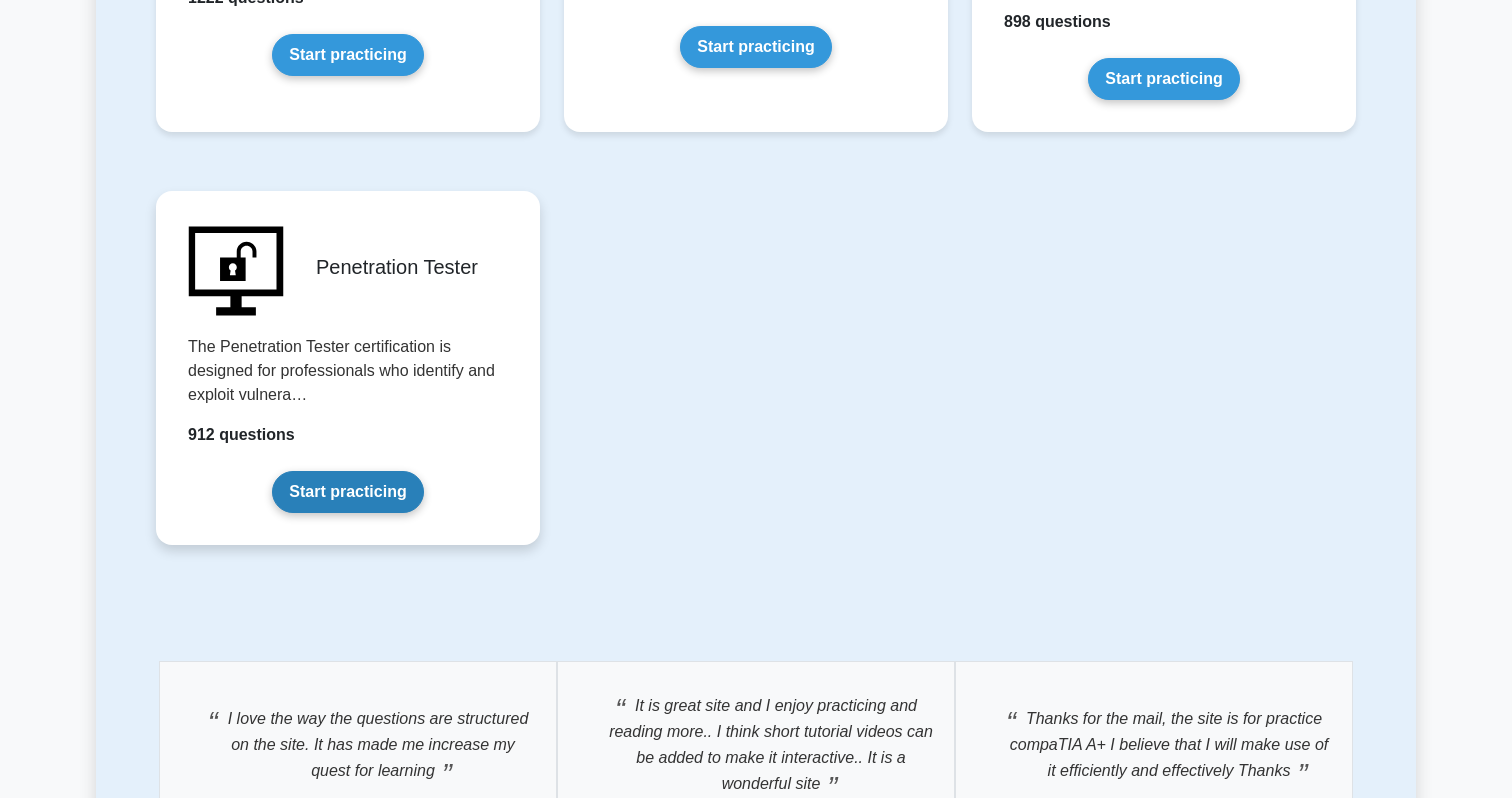 click on "Start practicing" at bounding box center [347, 492] 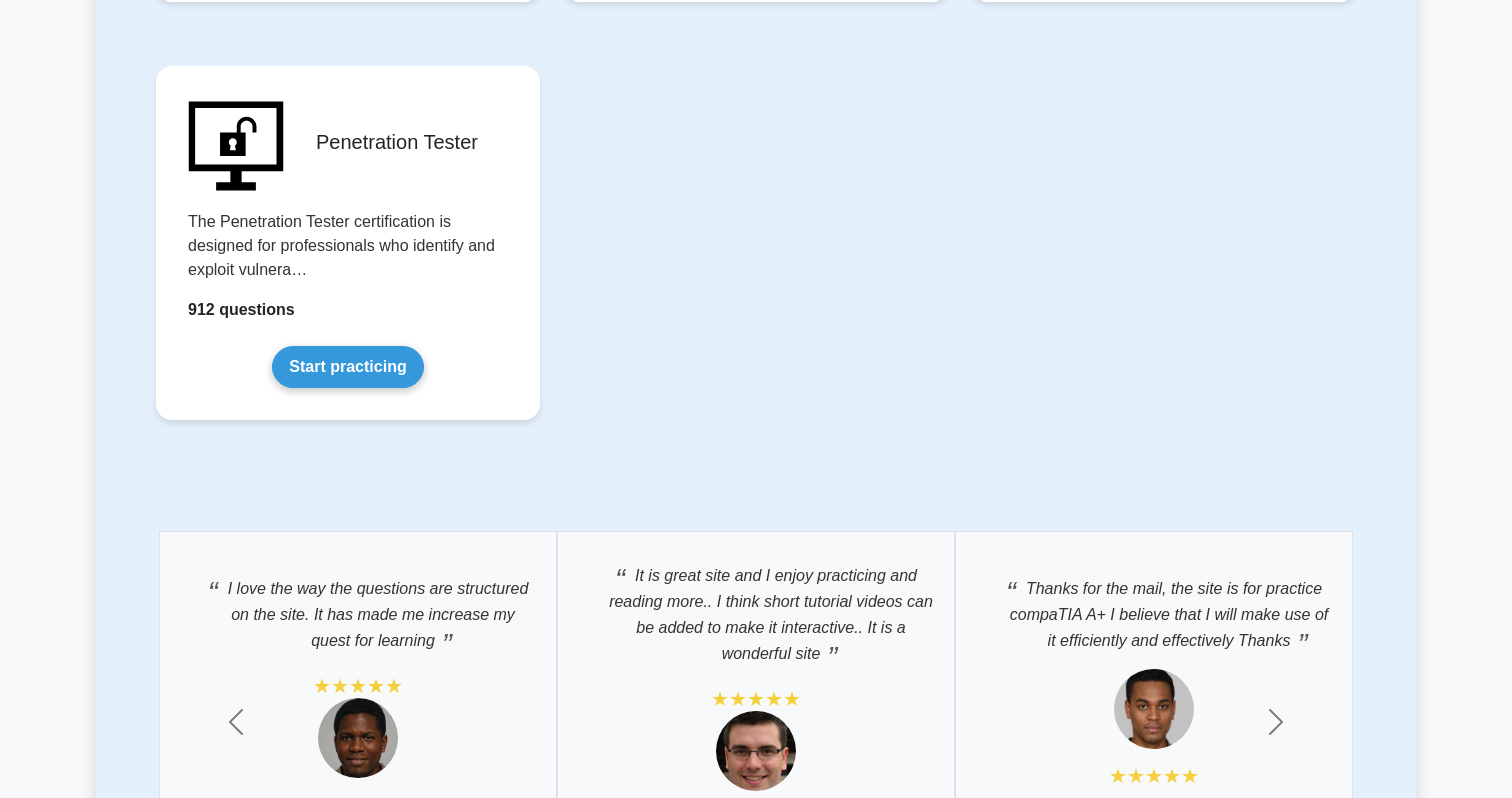 scroll, scrollTop: 4583, scrollLeft: 0, axis: vertical 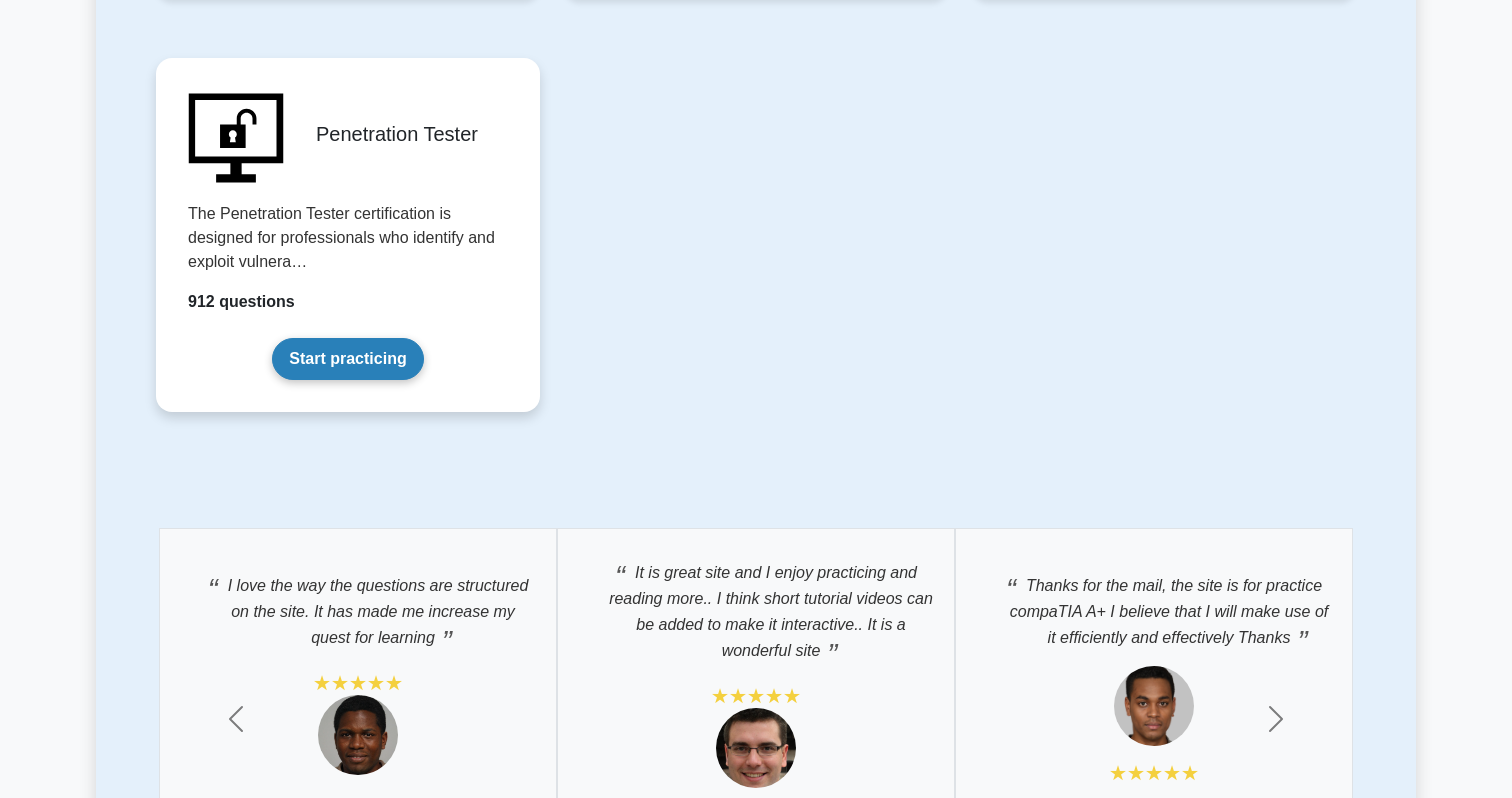 click on "Start practicing" at bounding box center (347, 359) 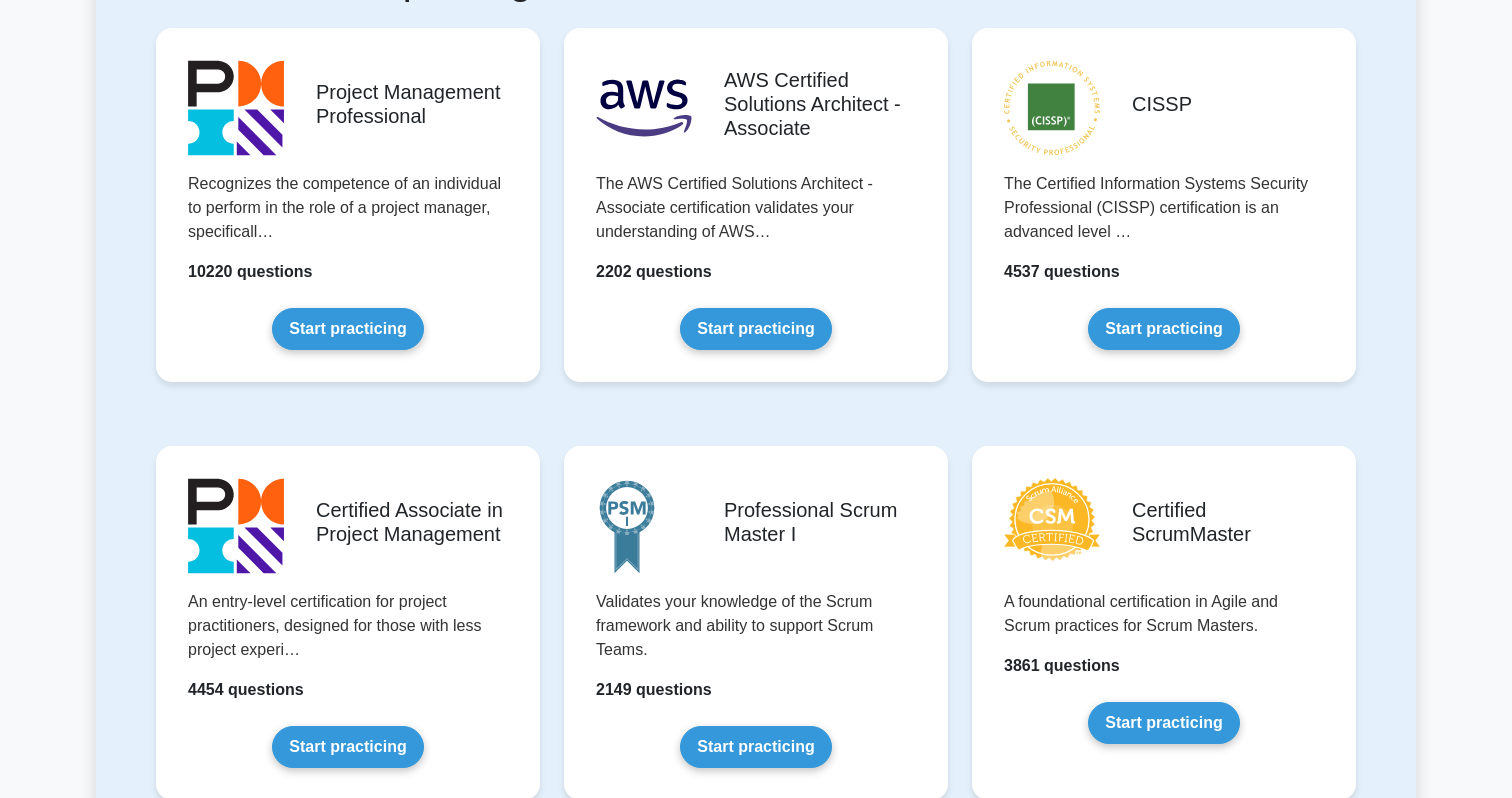 scroll, scrollTop: 0, scrollLeft: 0, axis: both 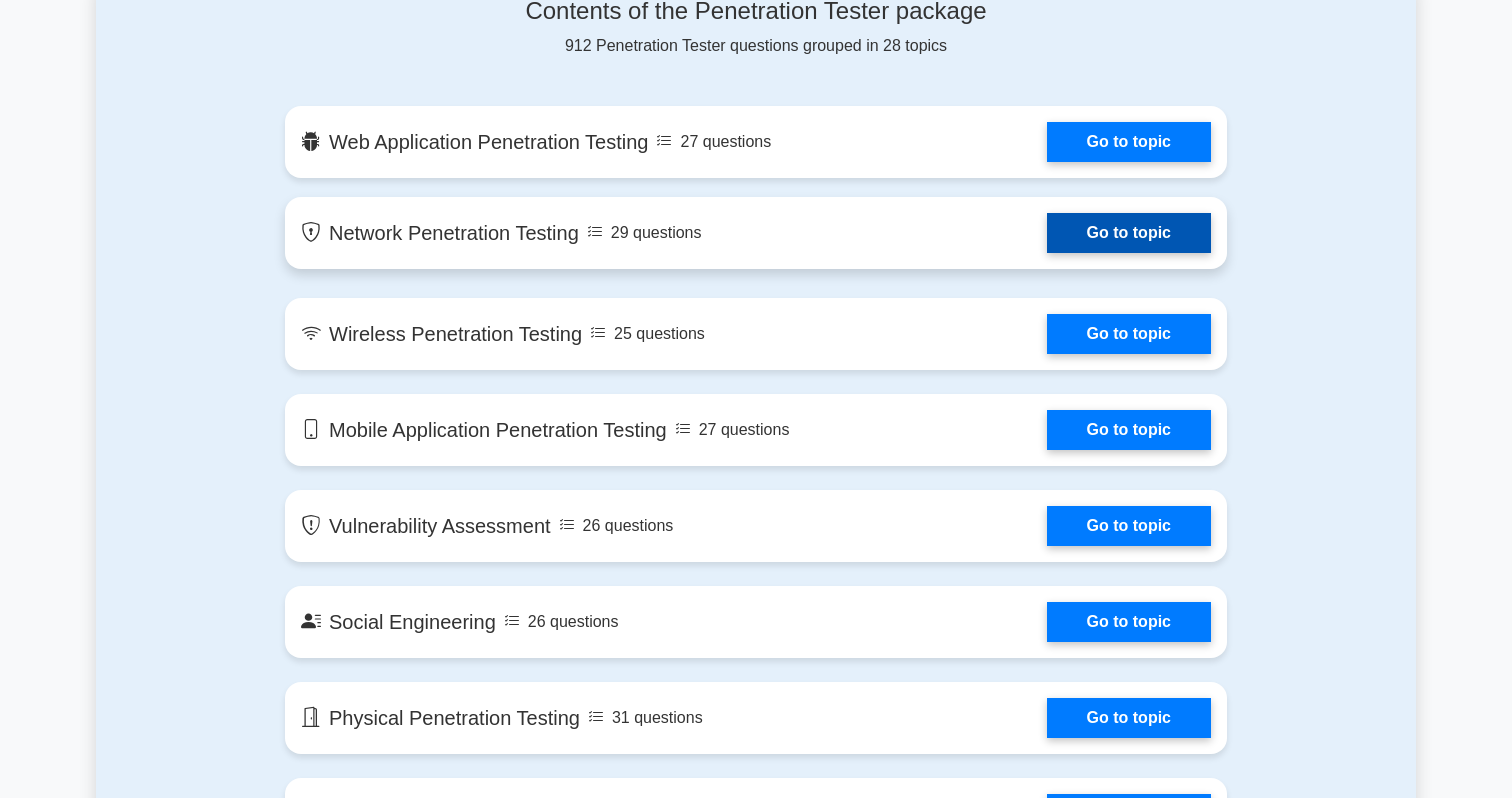 click on "Go to topic" at bounding box center [1129, 233] 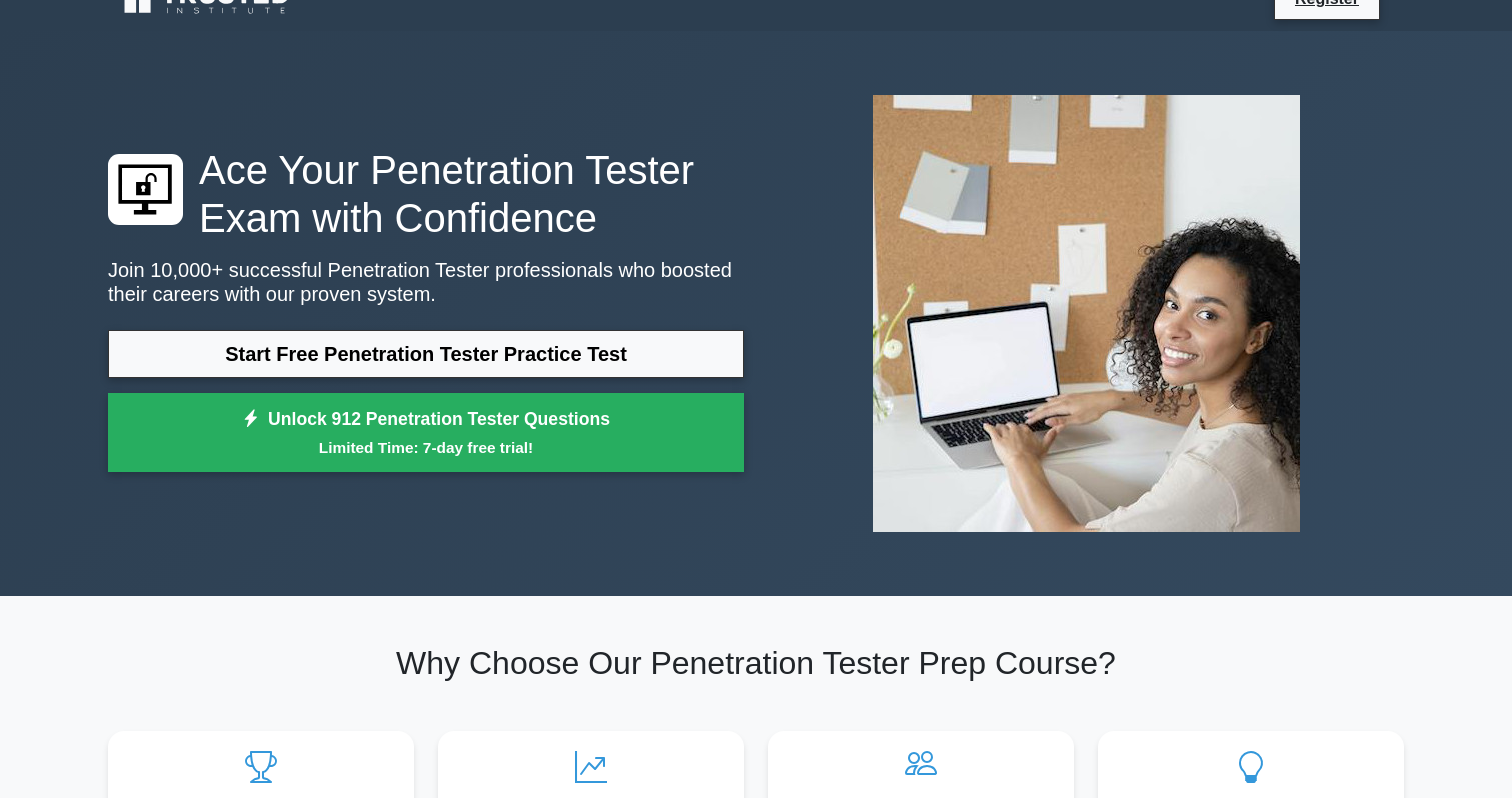 scroll, scrollTop: 0, scrollLeft: 0, axis: both 